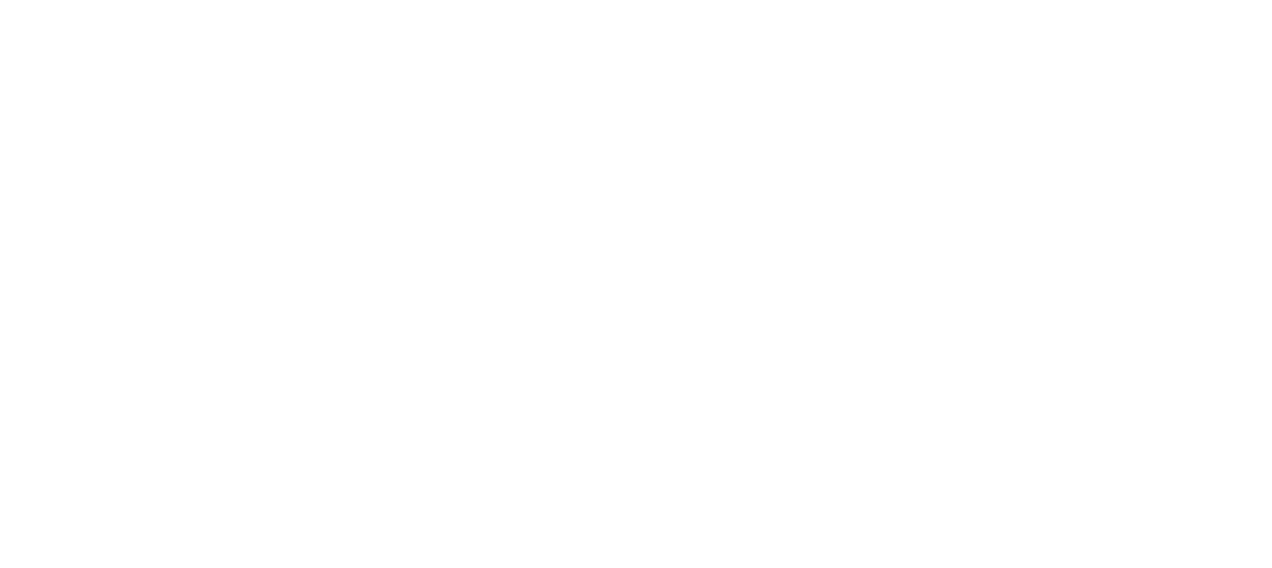 scroll, scrollTop: 0, scrollLeft: 0, axis: both 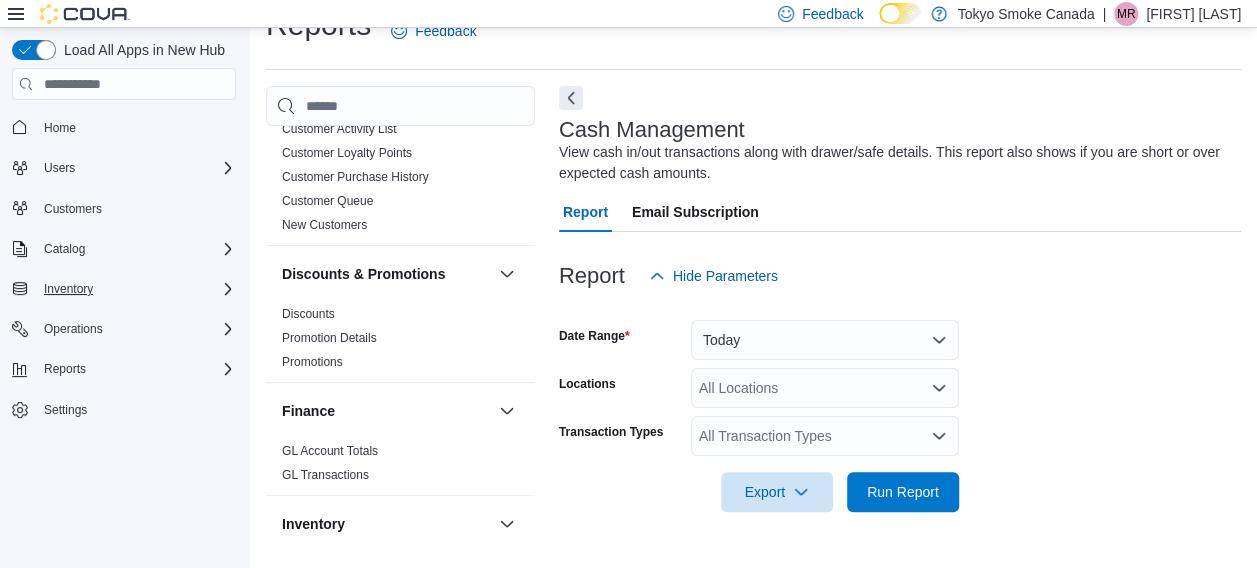 click on "Inventory" at bounding box center (136, 289) 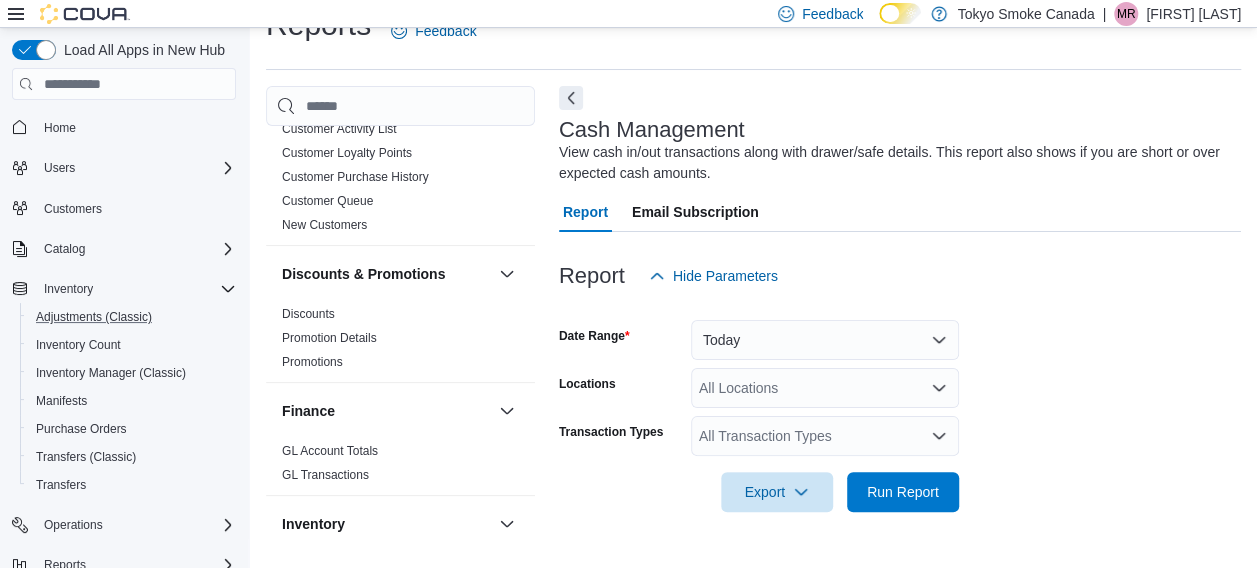 click on "Adjustments (Classic)" at bounding box center [132, 317] 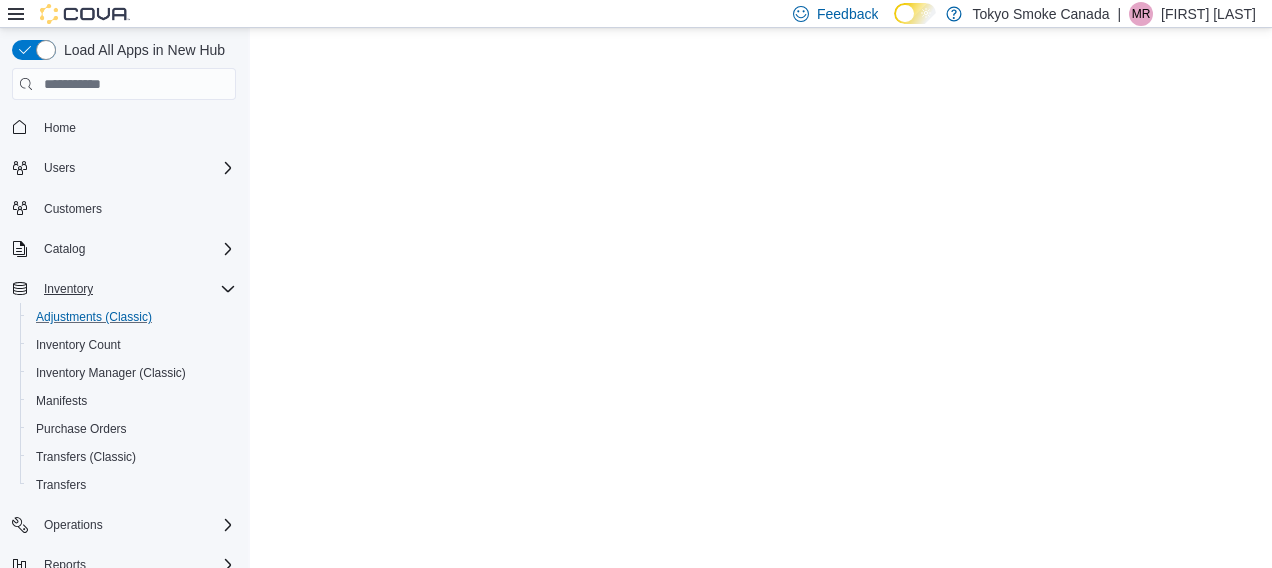 scroll, scrollTop: 0, scrollLeft: 0, axis: both 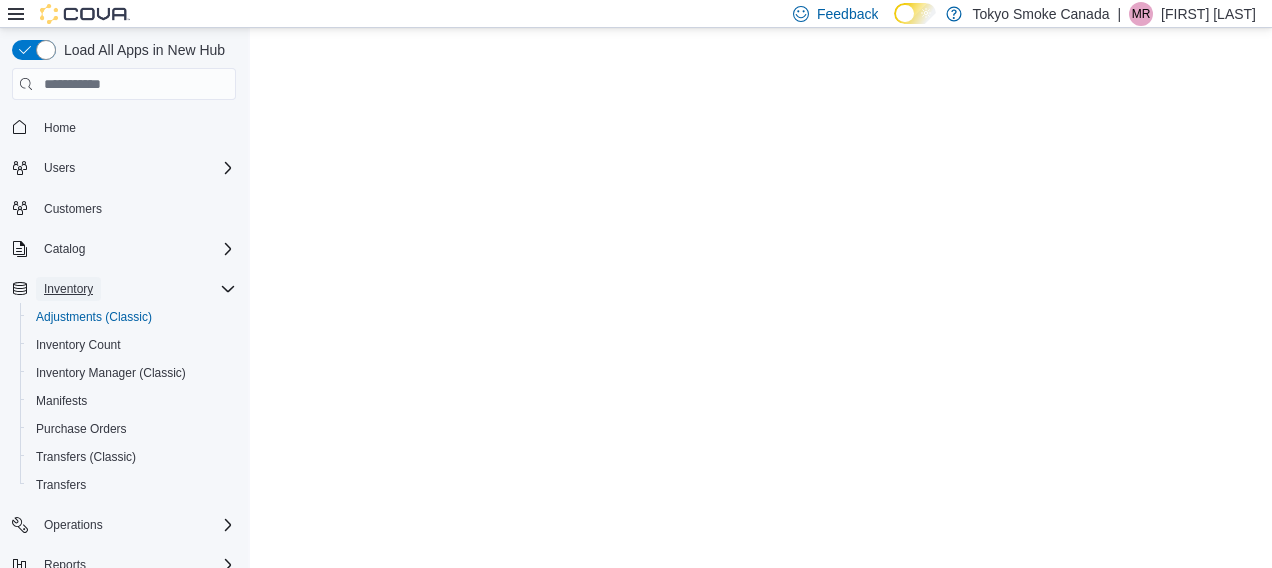 click on "Inventory" at bounding box center (68, 289) 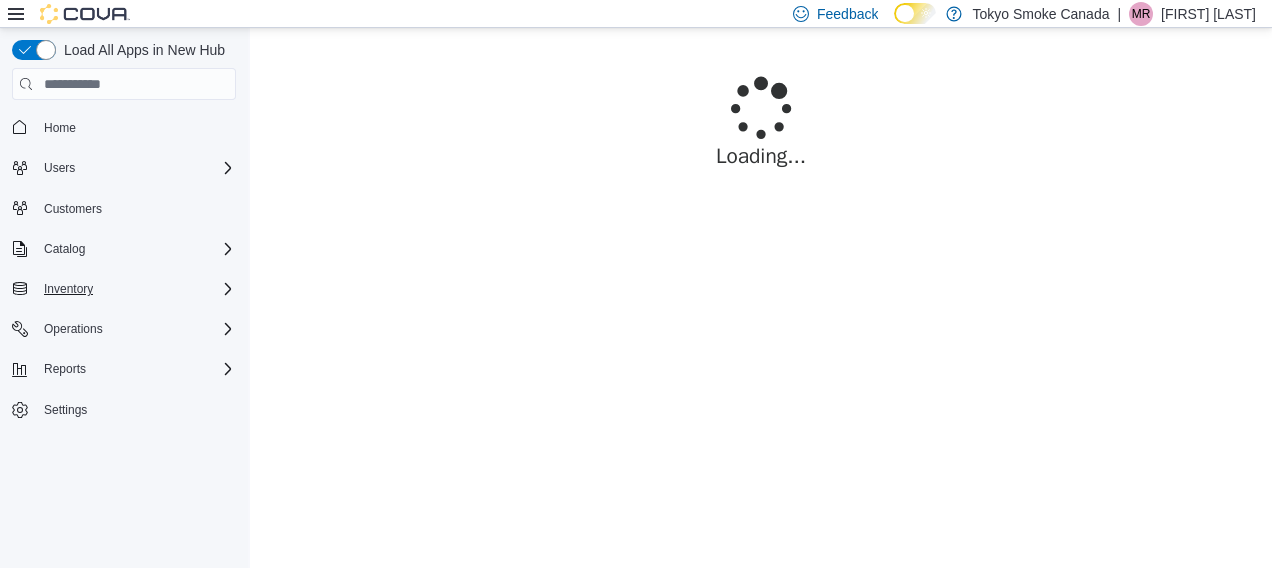 click on "Inventory" at bounding box center (136, 289) 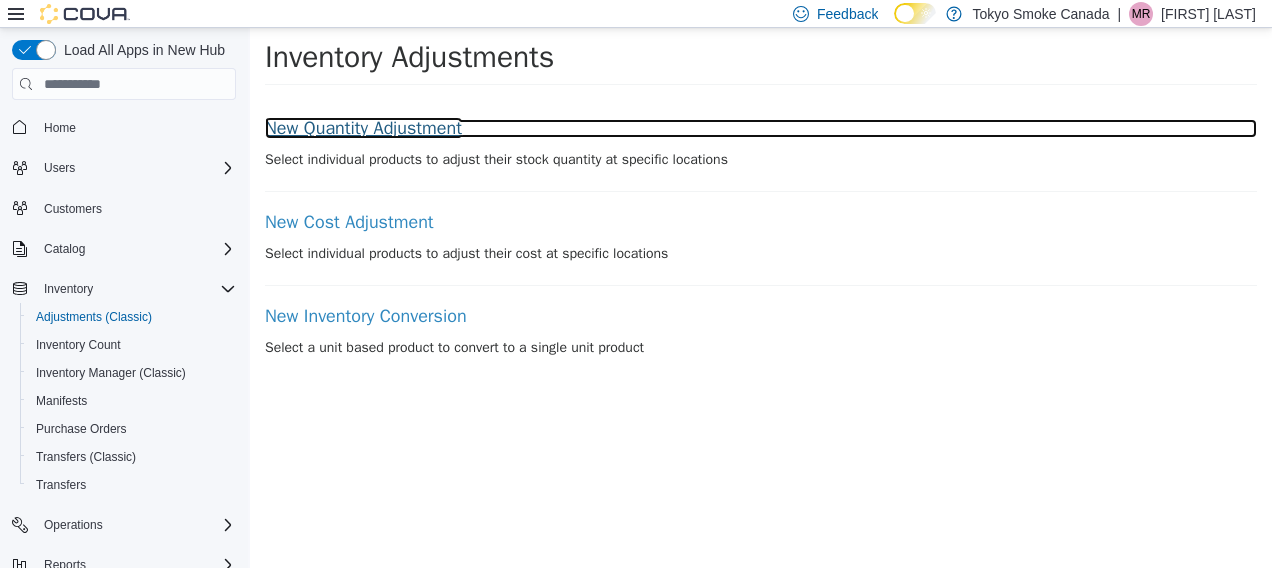 click on "New Quantity Adjustment" at bounding box center (761, 129) 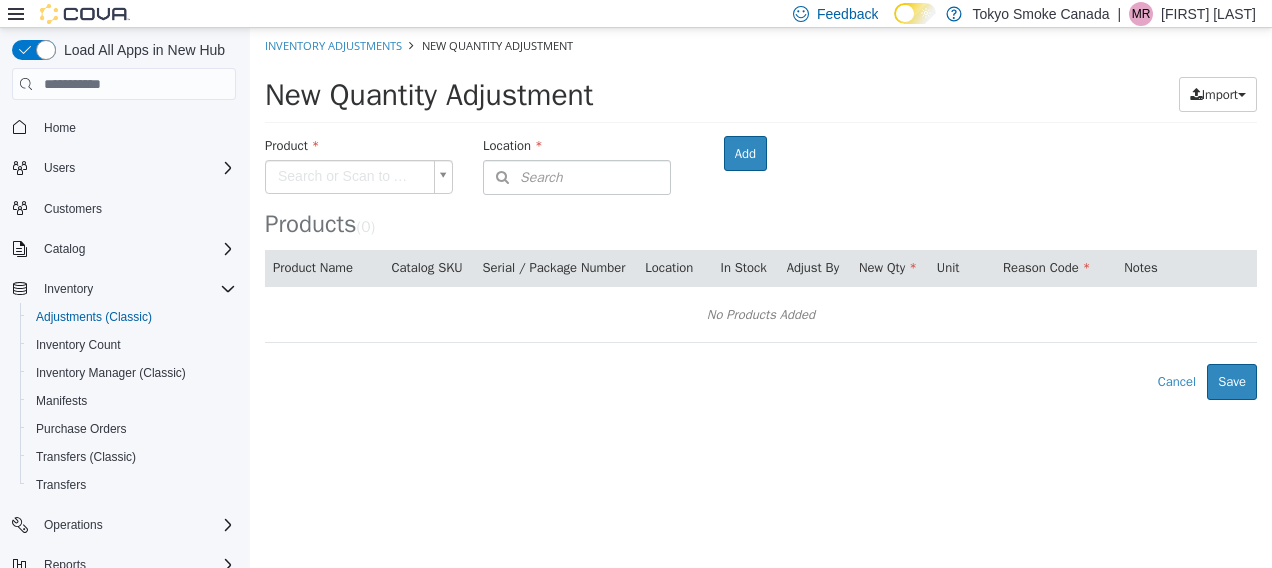 click on "×
Inventory Adjustments
New Quantity Adjustment
New Quantity Adjustment
Import  Inventory Export (.CSV) Package List (.TXT)
Product     Search or Scan to Add Product                             Location Search Type 3 or more characters or browse       Tokyo Smoke Canada     (70)         Manitoba     (10)         Brandon 18th             Brandon Corral Centre             Brandon Victoria             Dauphin Main             Morden La Verendrye             Portage La Prairie             Winnipeg Crestview             Winnipeg Dominion Centre             Winnipeg Regent             Winnipeg The Exchange             Newfoundland     (3)         Conception Bay Highway             Happy Valley Goose Bay             Mount Pearl Commonwealth             Ontario     (19)         [NUMBER] [STREET]             [NUMBER] [STREET]             [NUMBER] [STREET]             Belleville Front             Eglinton Town Centre" at bounding box center (761, 214) 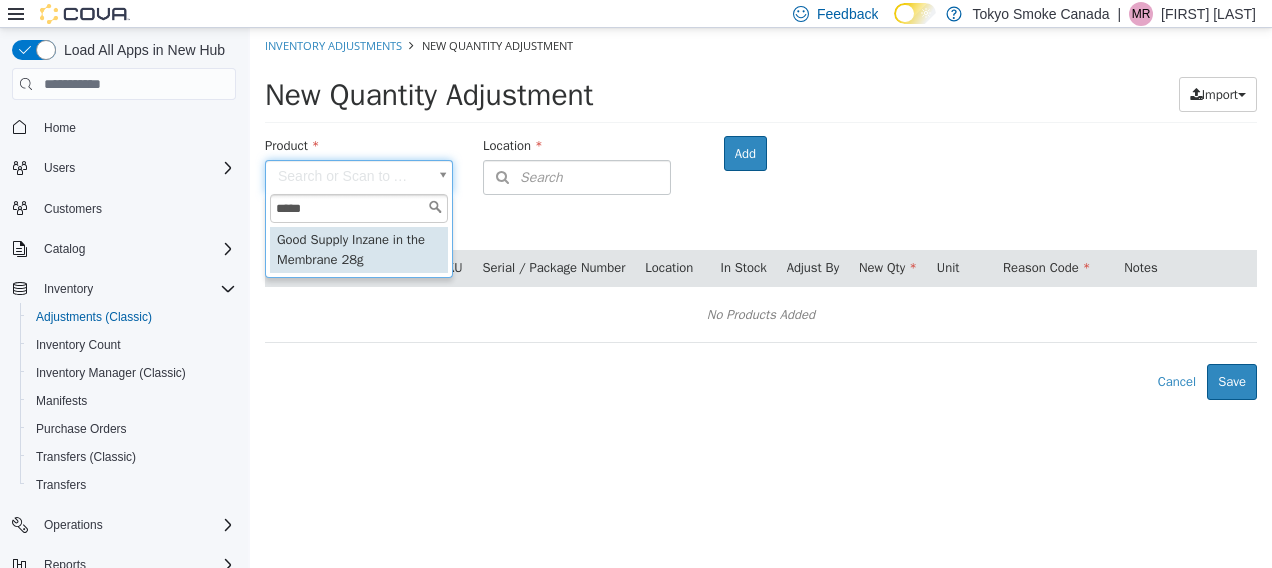 type on "*****" 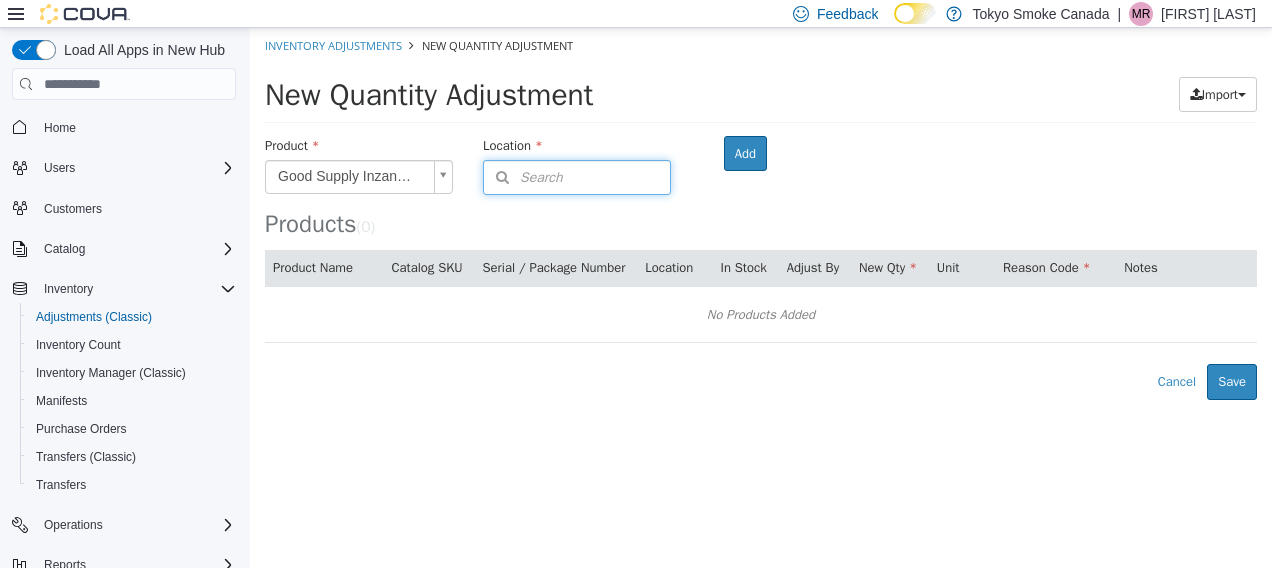 click on "Search" at bounding box center [577, 177] 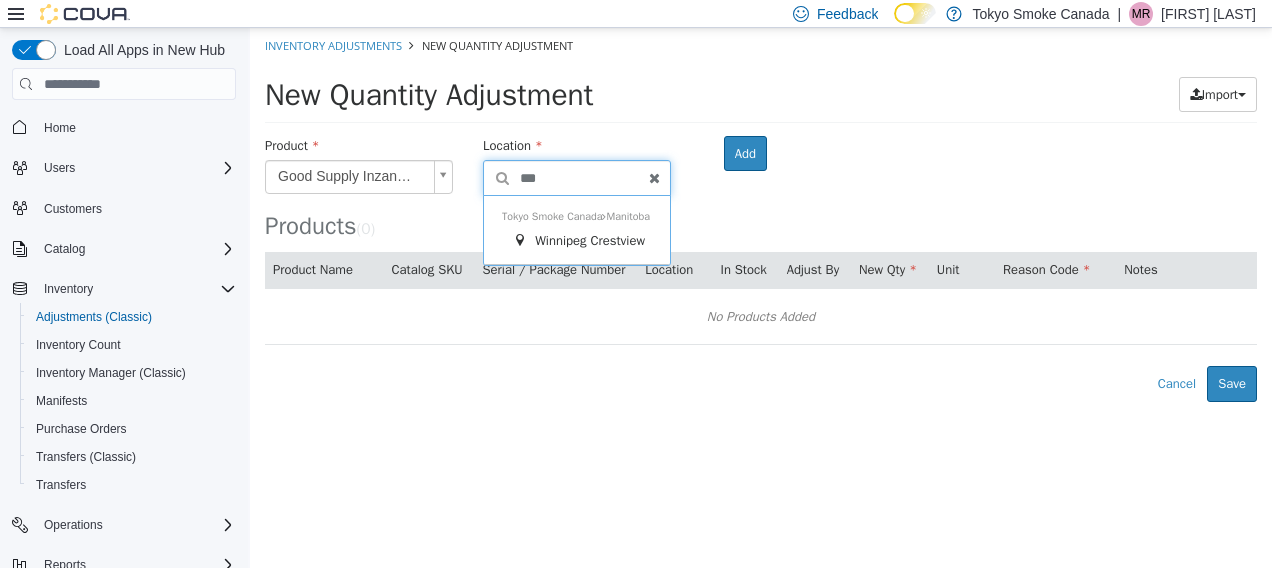 type on "***" 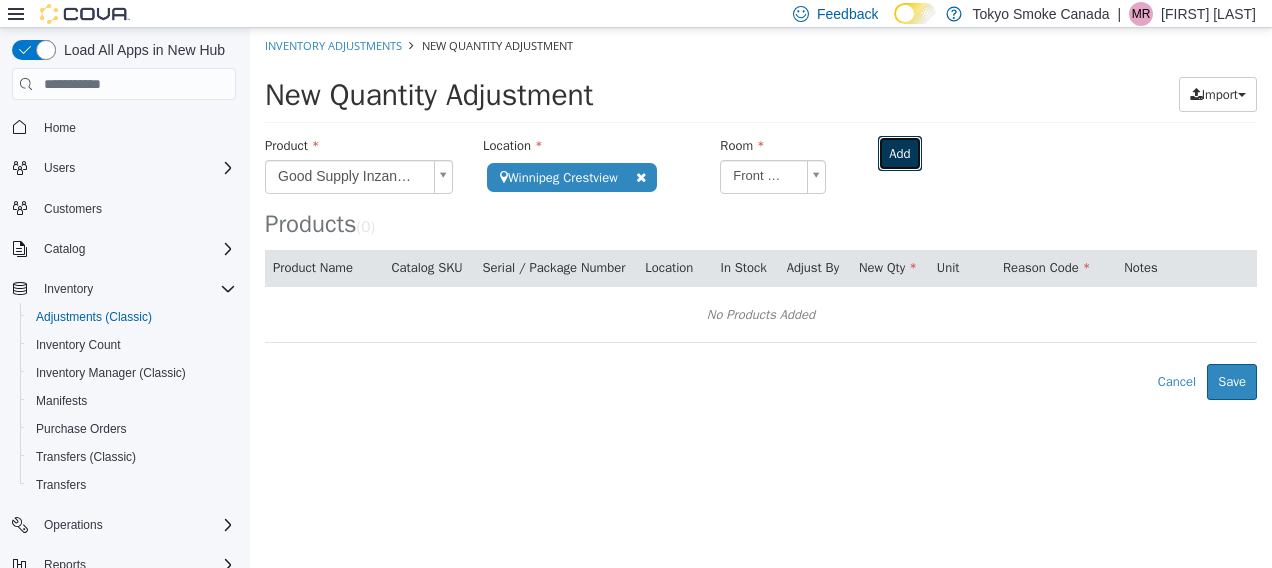 click on "Add" at bounding box center [899, 154] 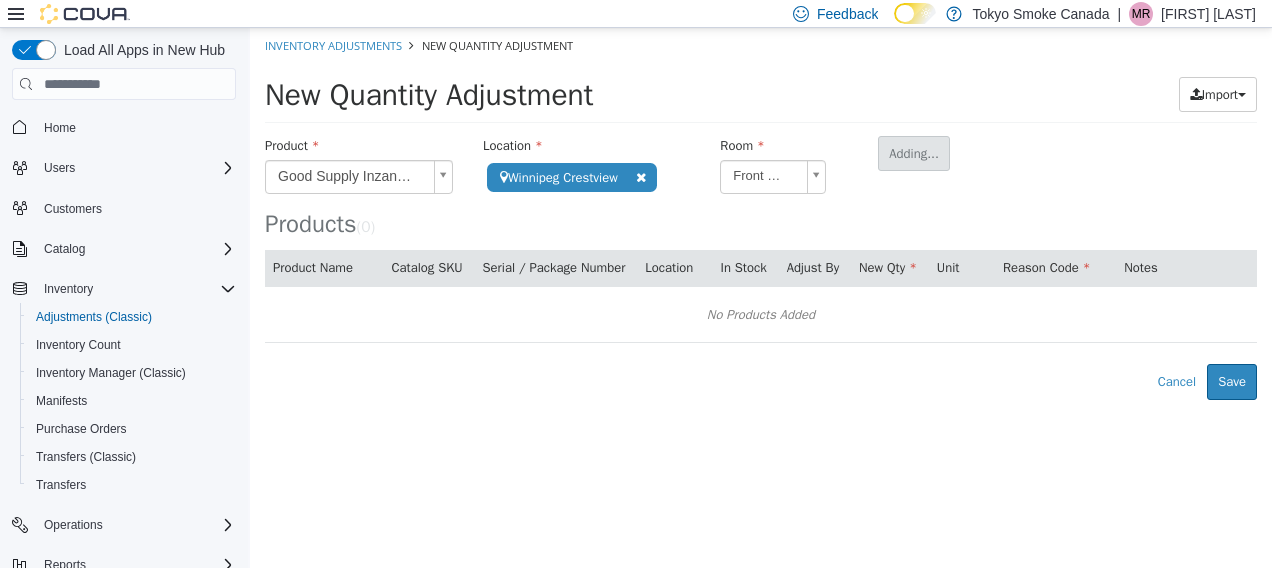 type 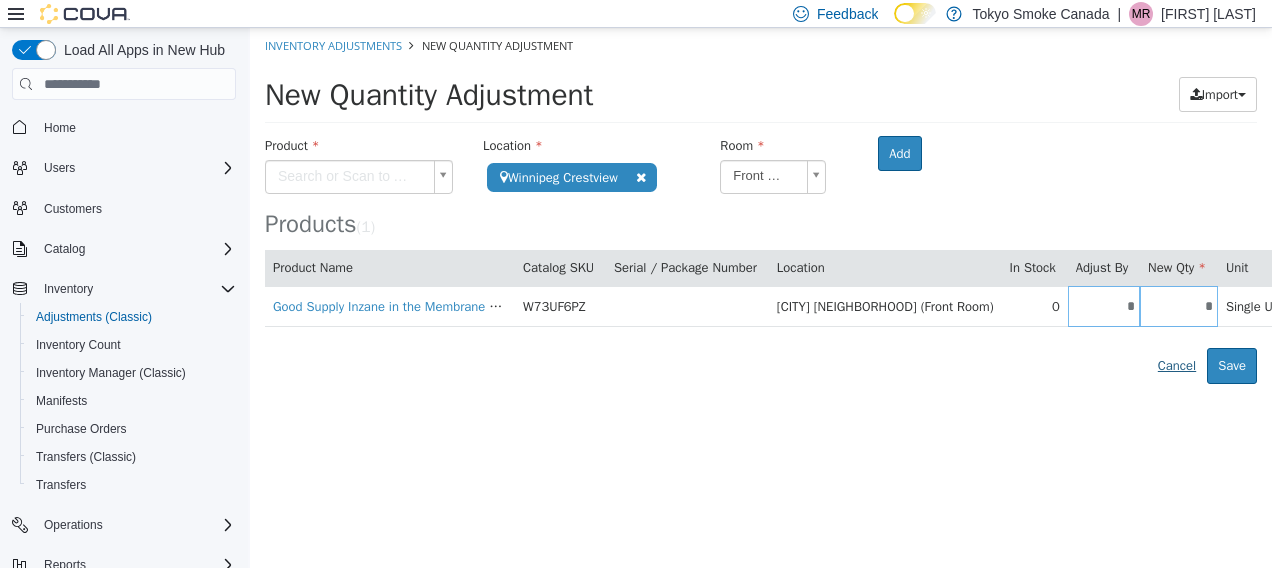 scroll, scrollTop: 0, scrollLeft: 190, axis: horizontal 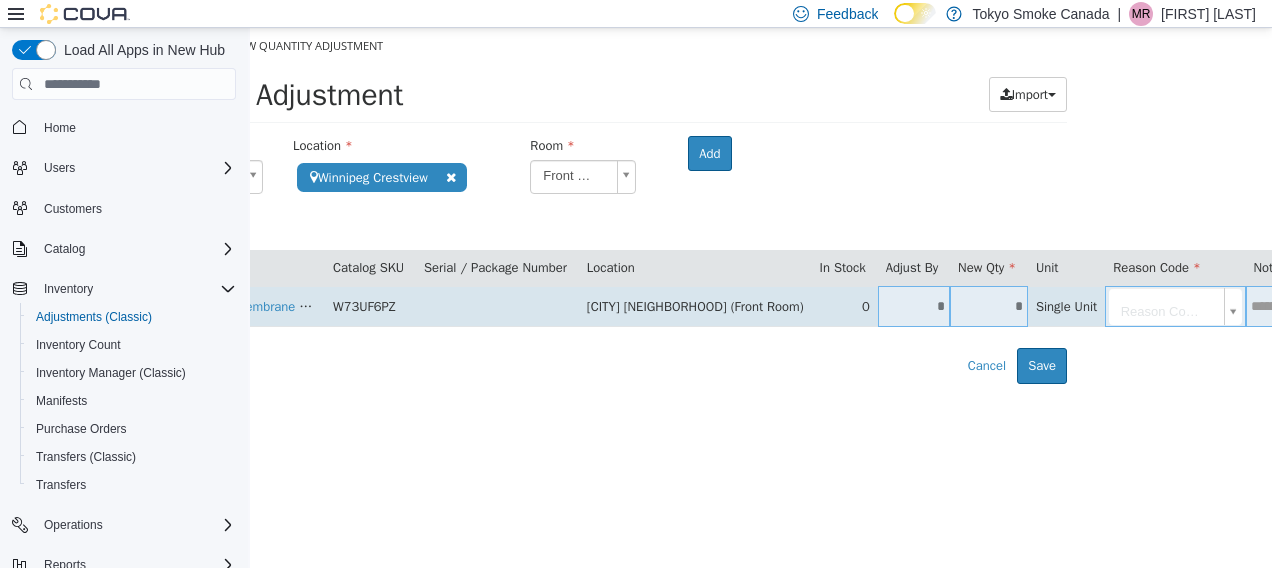 click on "*" at bounding box center [914, 306] 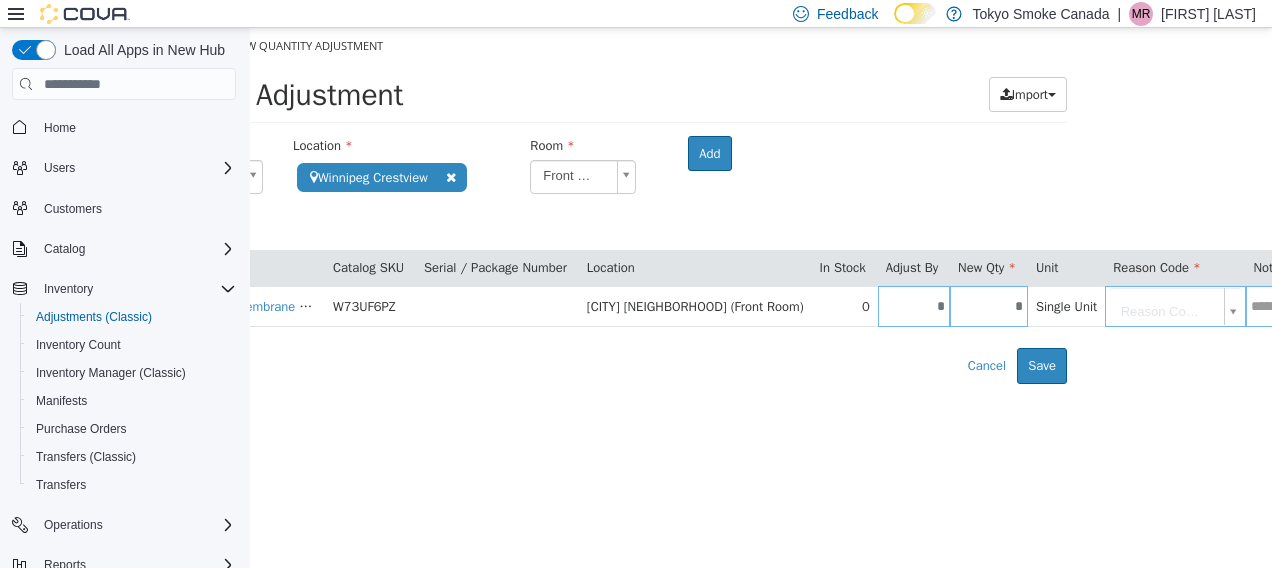 type on "*" 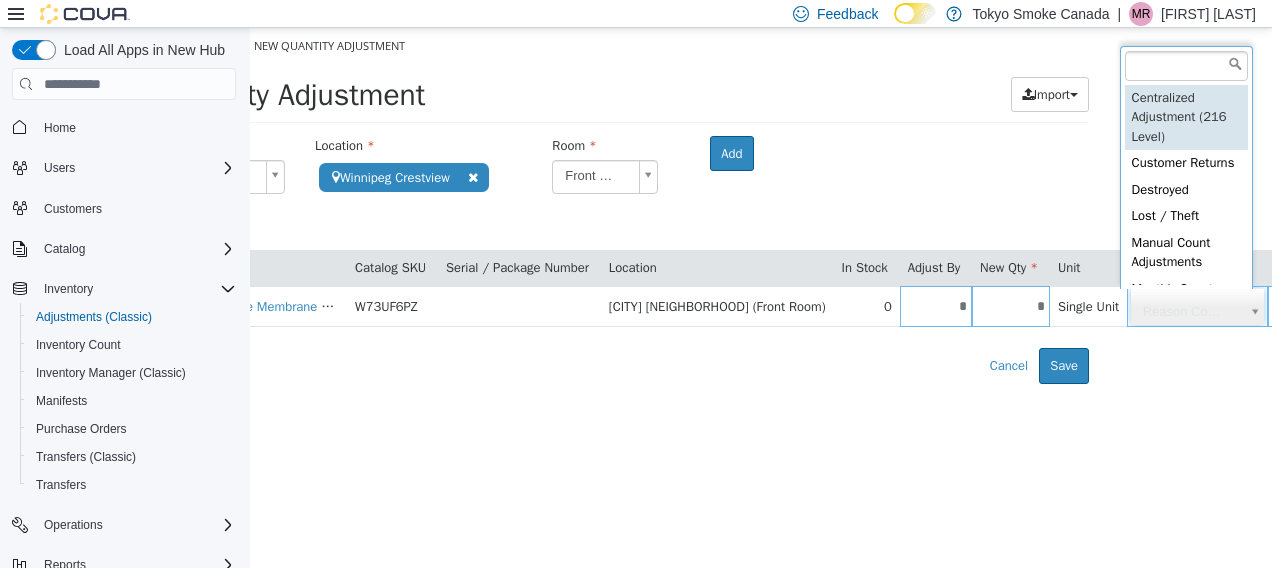 scroll, scrollTop: 2, scrollLeft: 0, axis: vertical 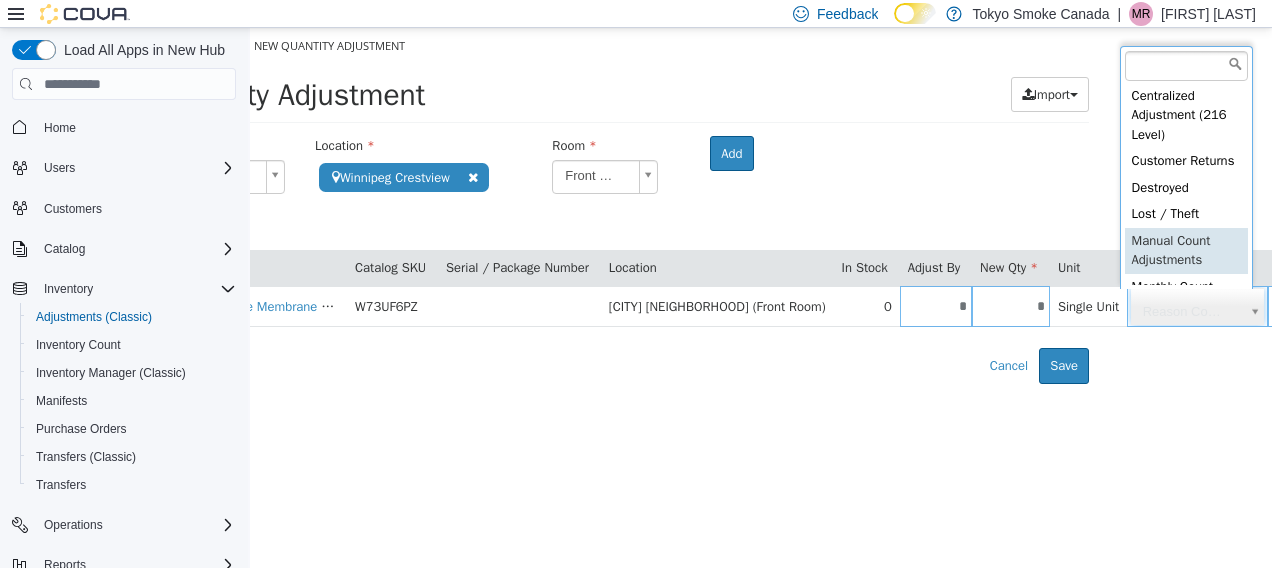 type on "**********" 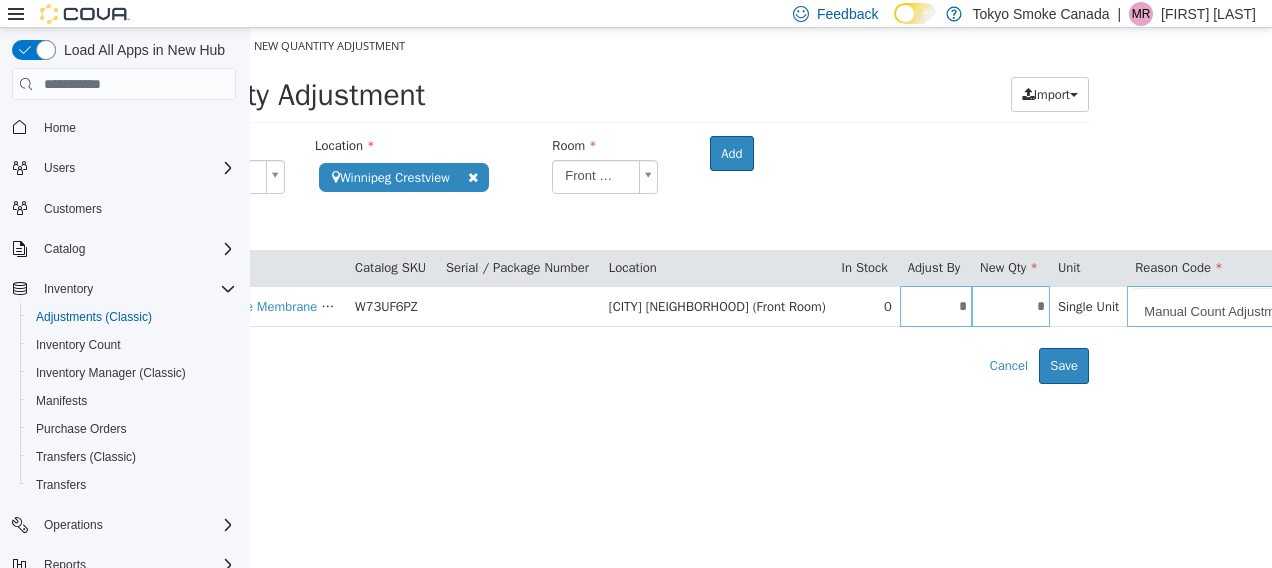 scroll, scrollTop: 0, scrollLeft: 306, axis: horizontal 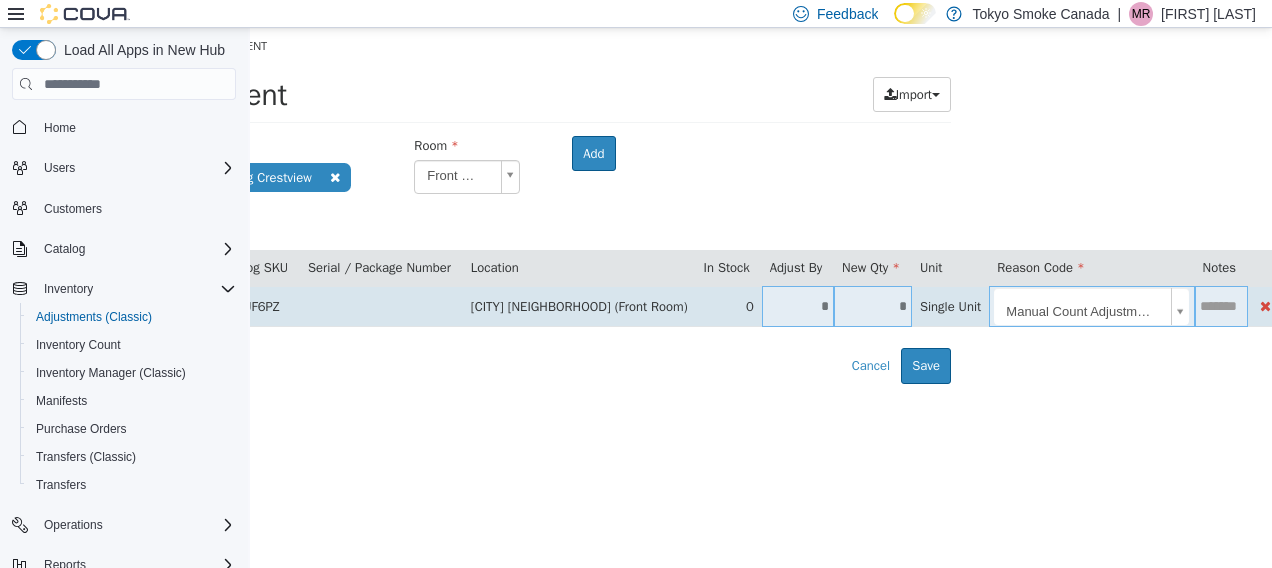 click at bounding box center (1221, 306) 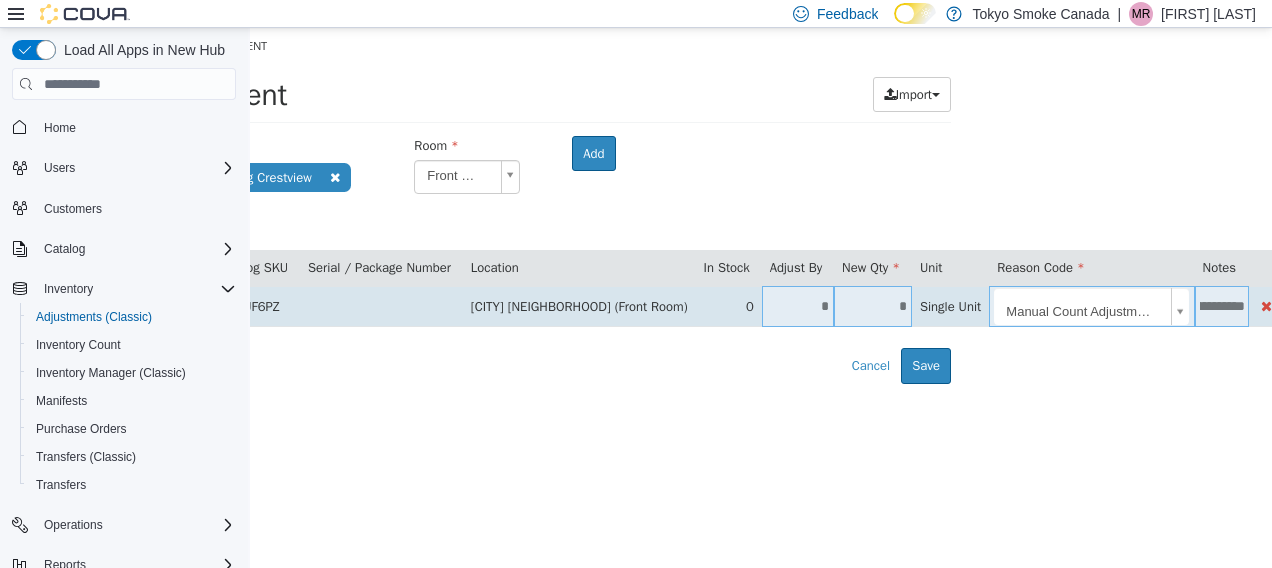 scroll, scrollTop: 0, scrollLeft: 160, axis: horizontal 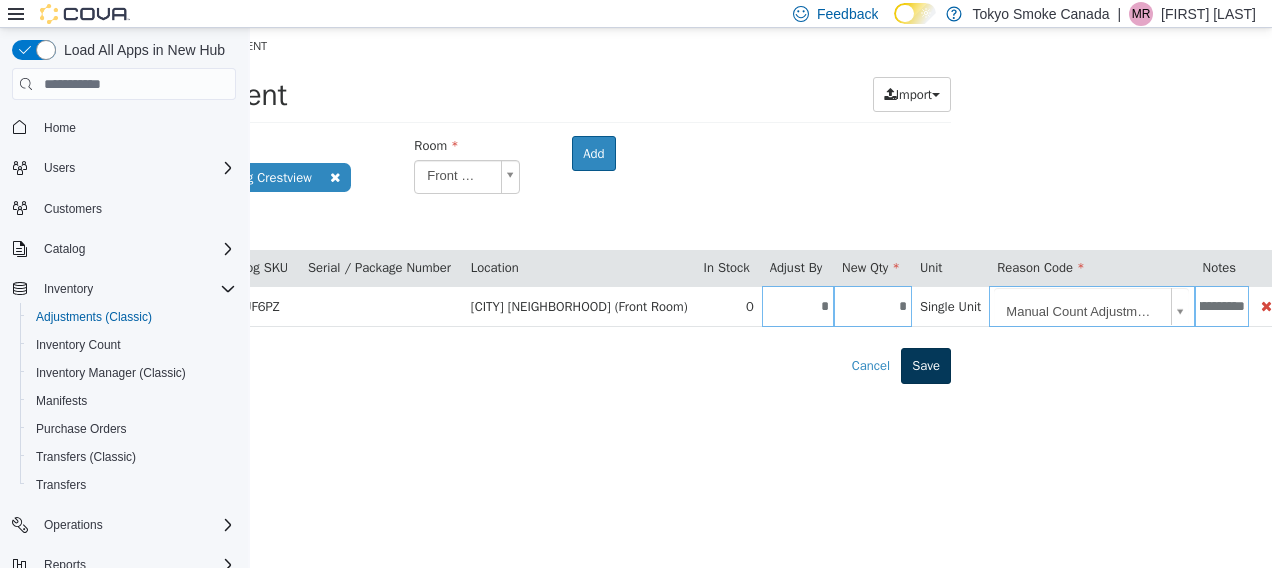 type on "**********" 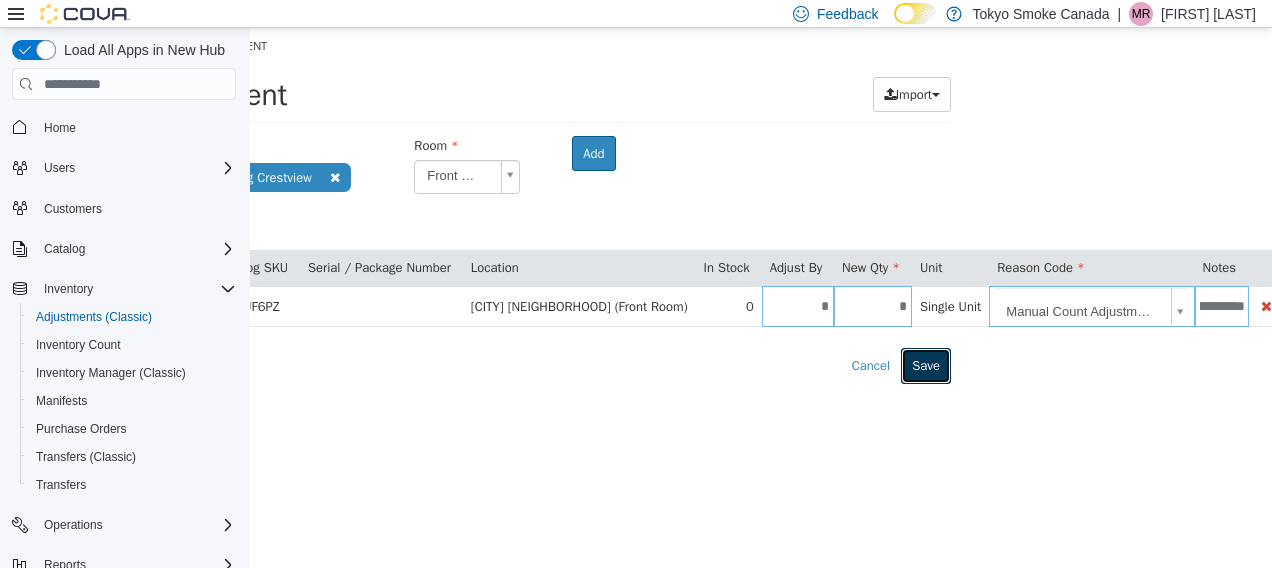 click on "Save" at bounding box center [926, 366] 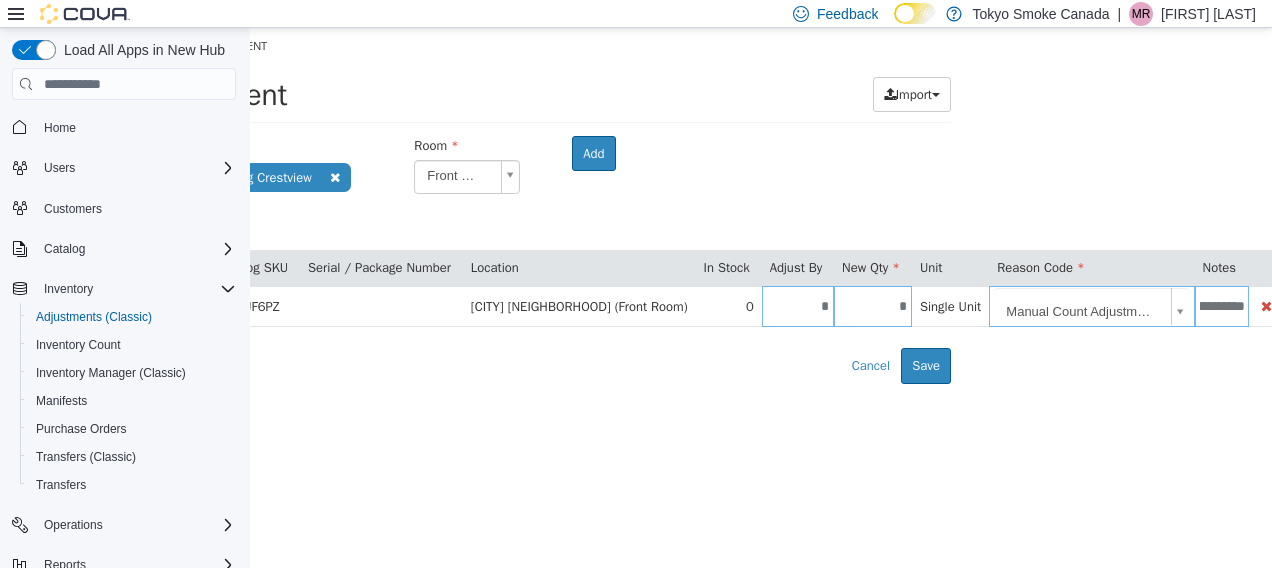scroll, scrollTop: 0, scrollLeft: 0, axis: both 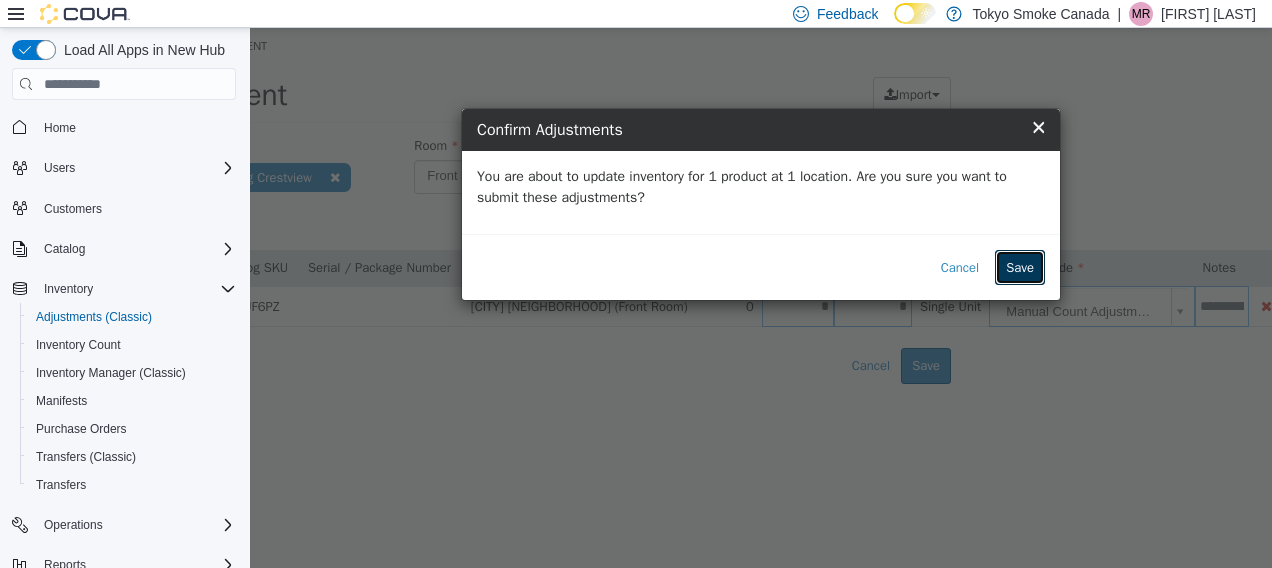 click on "Save" at bounding box center (1020, 268) 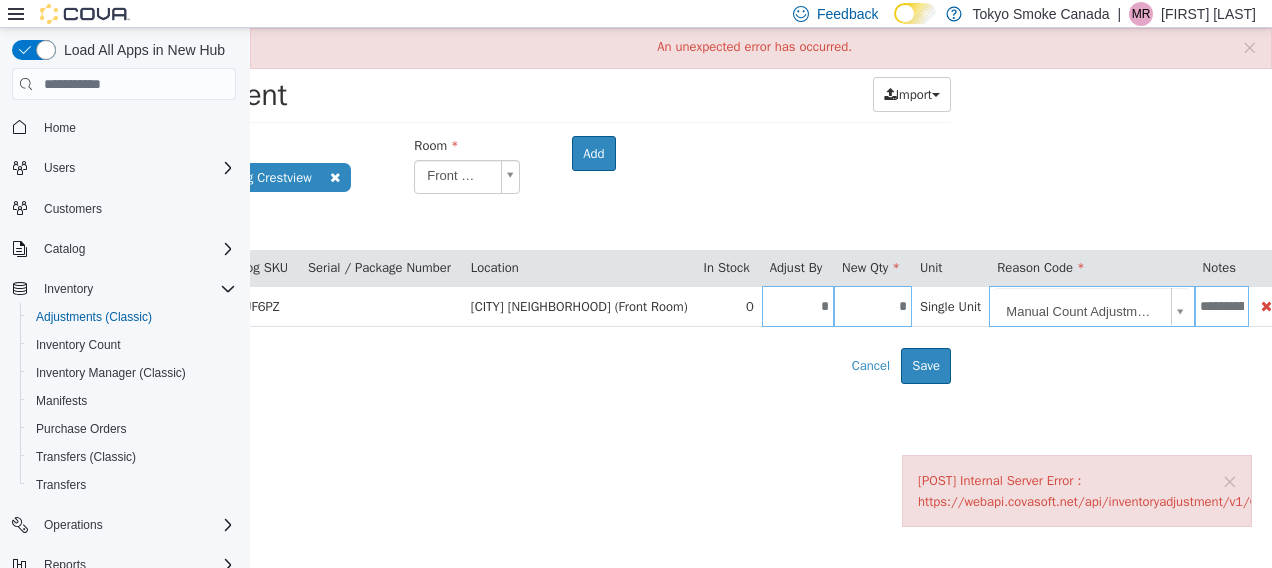 scroll, scrollTop: 0, scrollLeft: 0, axis: both 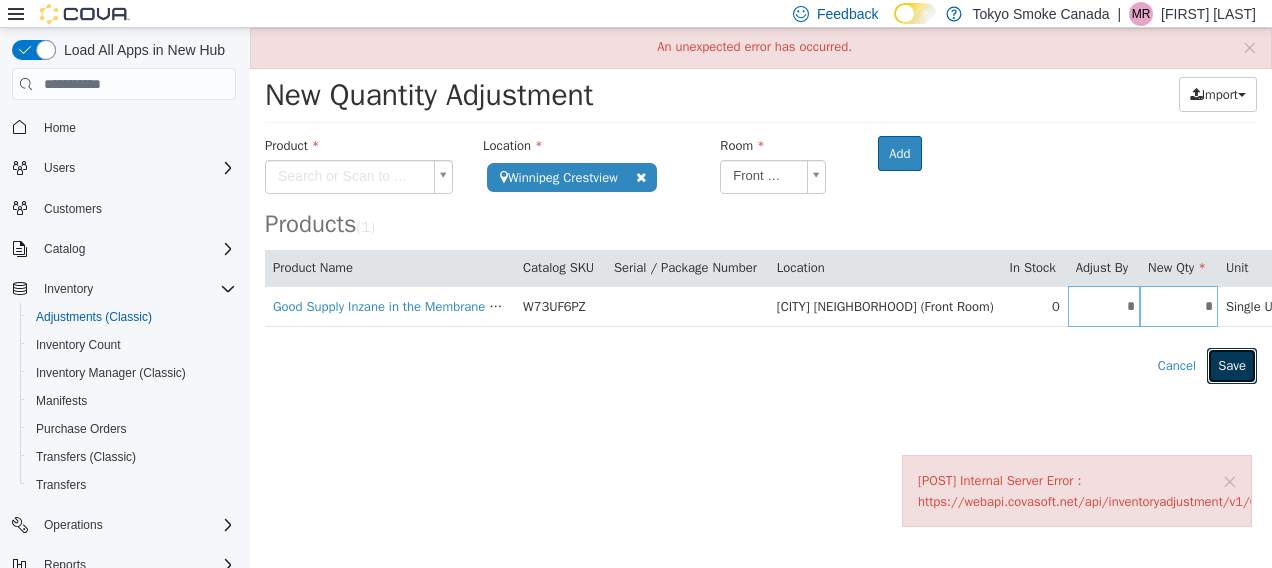 click on "Save" at bounding box center [1232, 366] 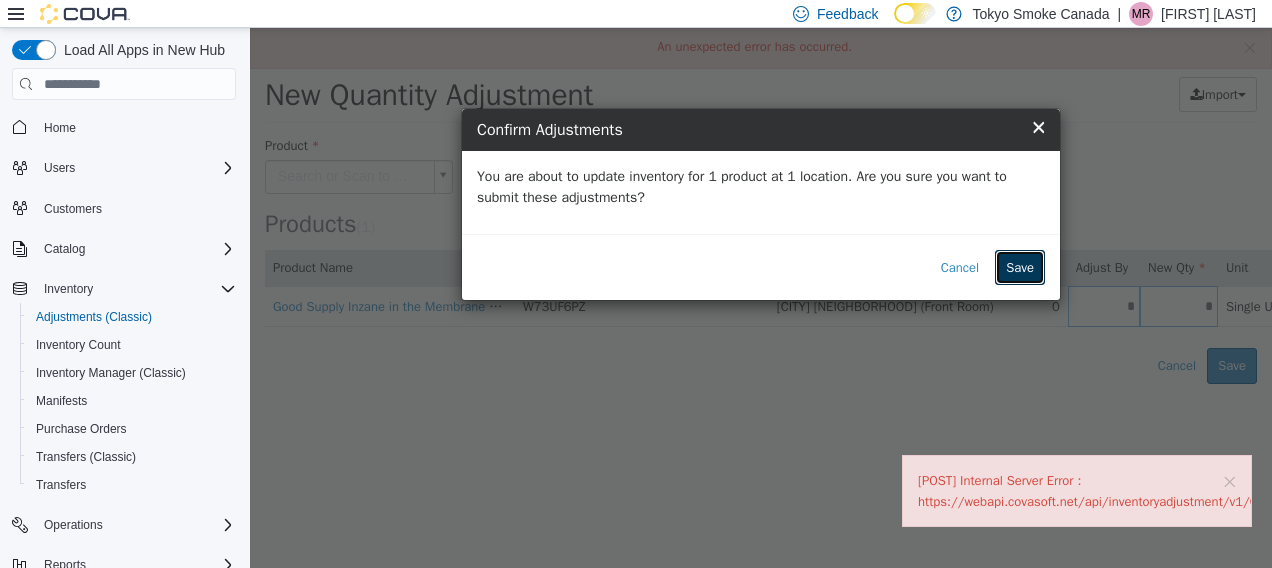 click on "Save" at bounding box center (1020, 268) 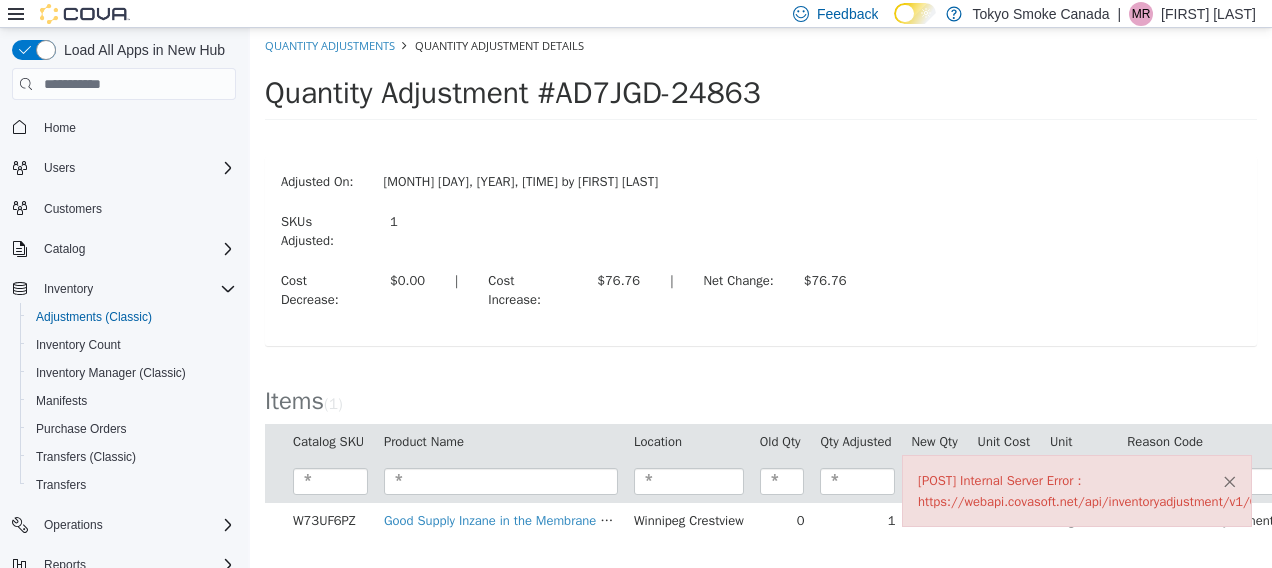 click on "×" at bounding box center (1229, 481) 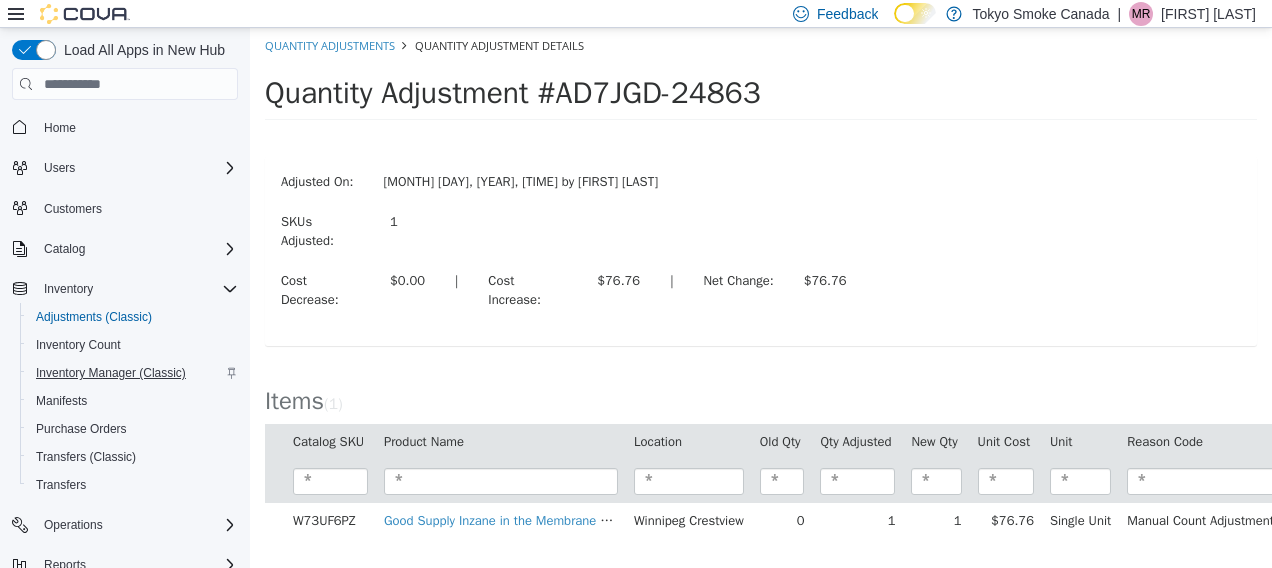 scroll, scrollTop: 61, scrollLeft: 0, axis: vertical 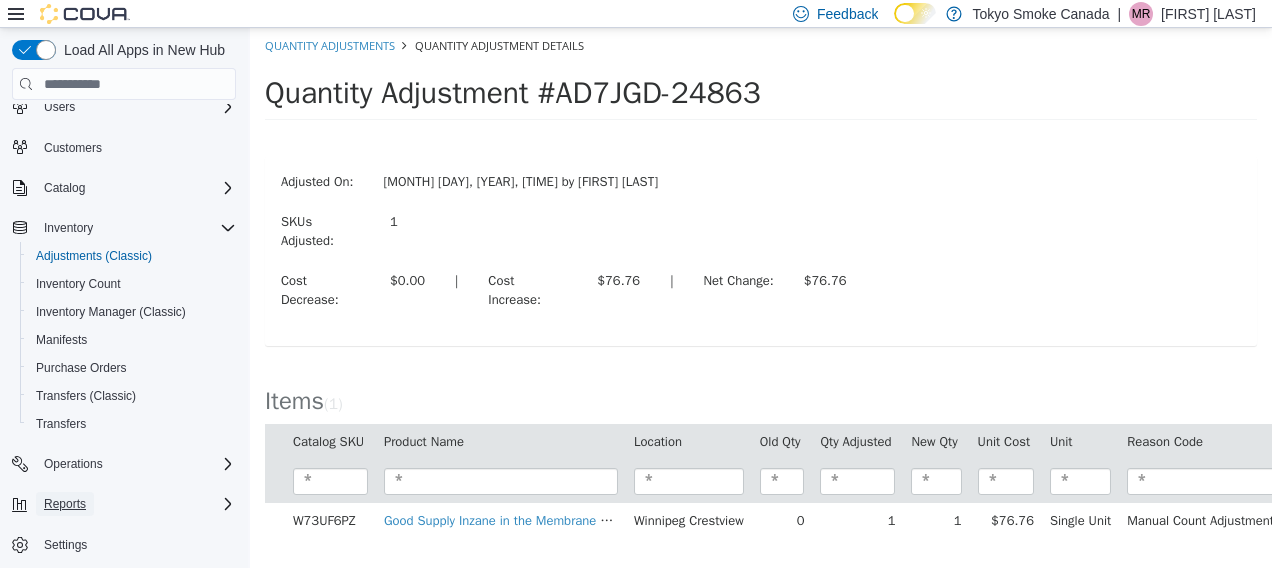 click on "Reports" at bounding box center (65, 504) 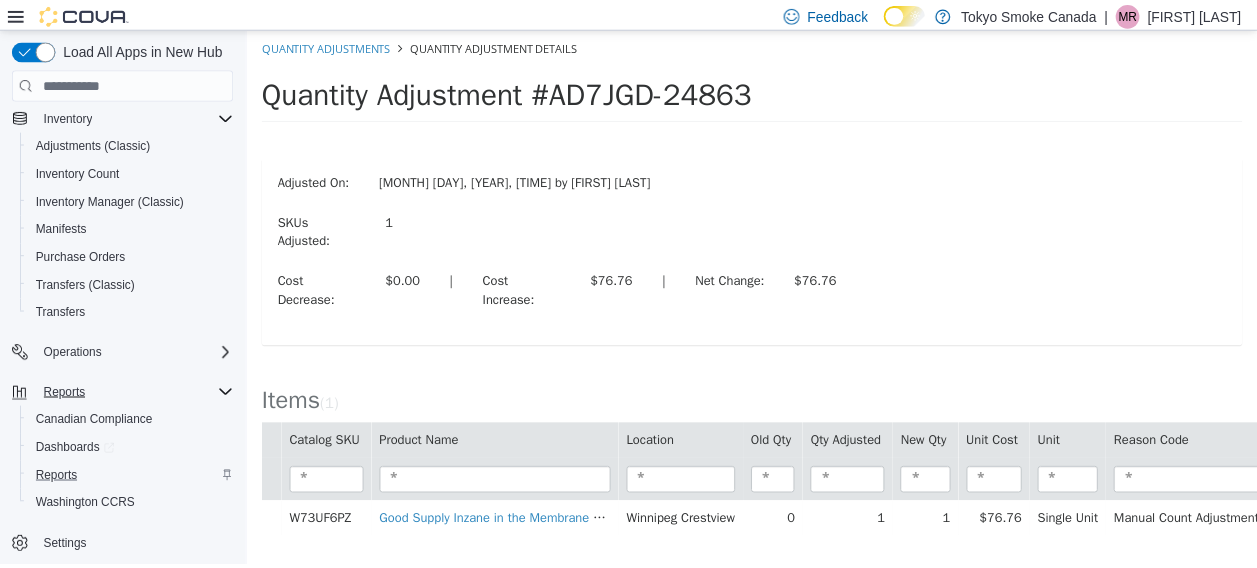 scroll, scrollTop: 173, scrollLeft: 0, axis: vertical 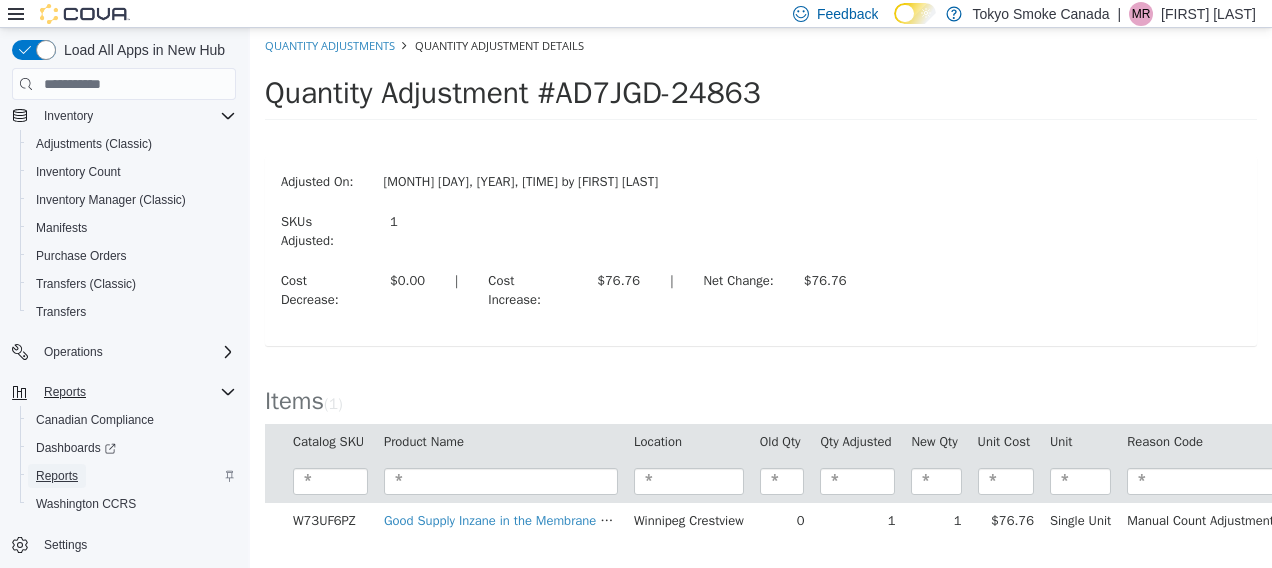 click on "Reports" at bounding box center [57, 476] 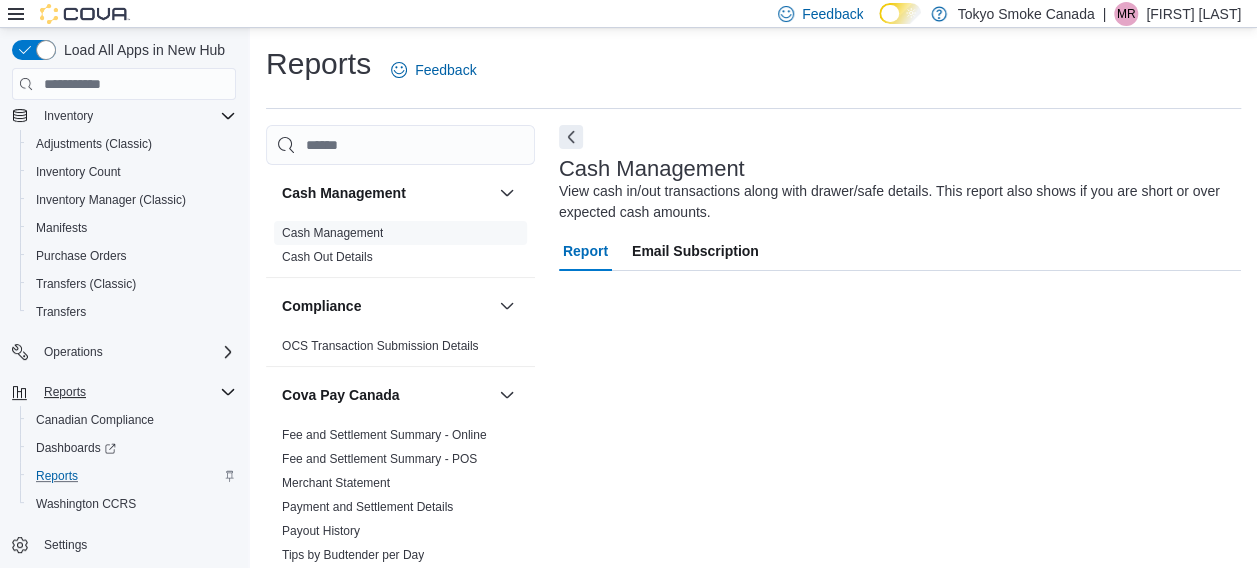 scroll, scrollTop: 39, scrollLeft: 0, axis: vertical 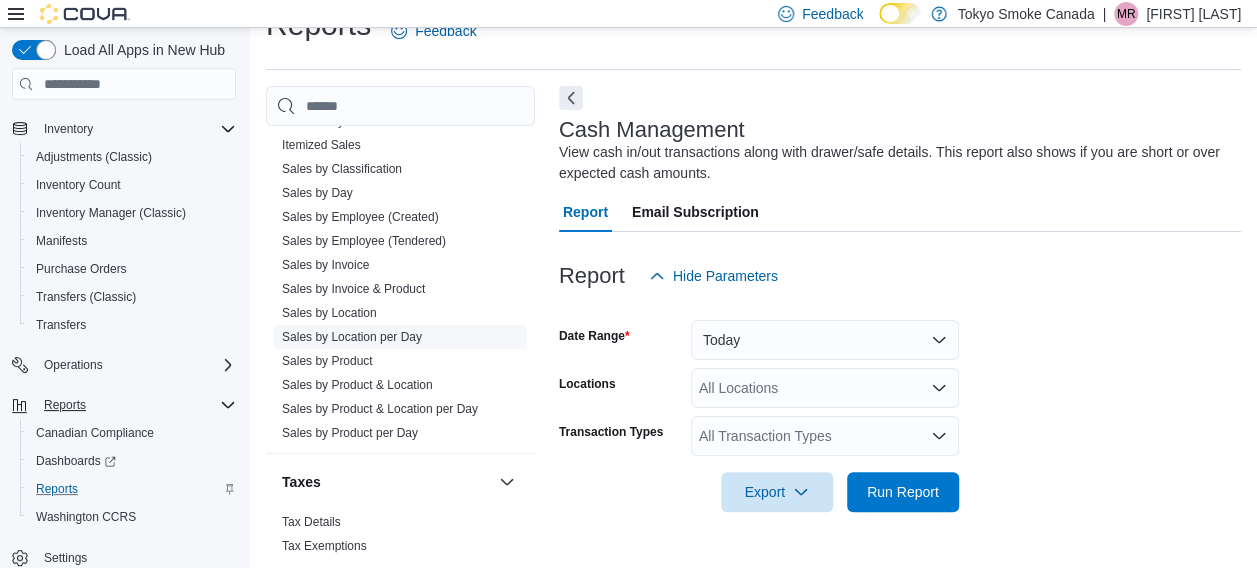 click on "Sales by Location per Day" at bounding box center (352, 337) 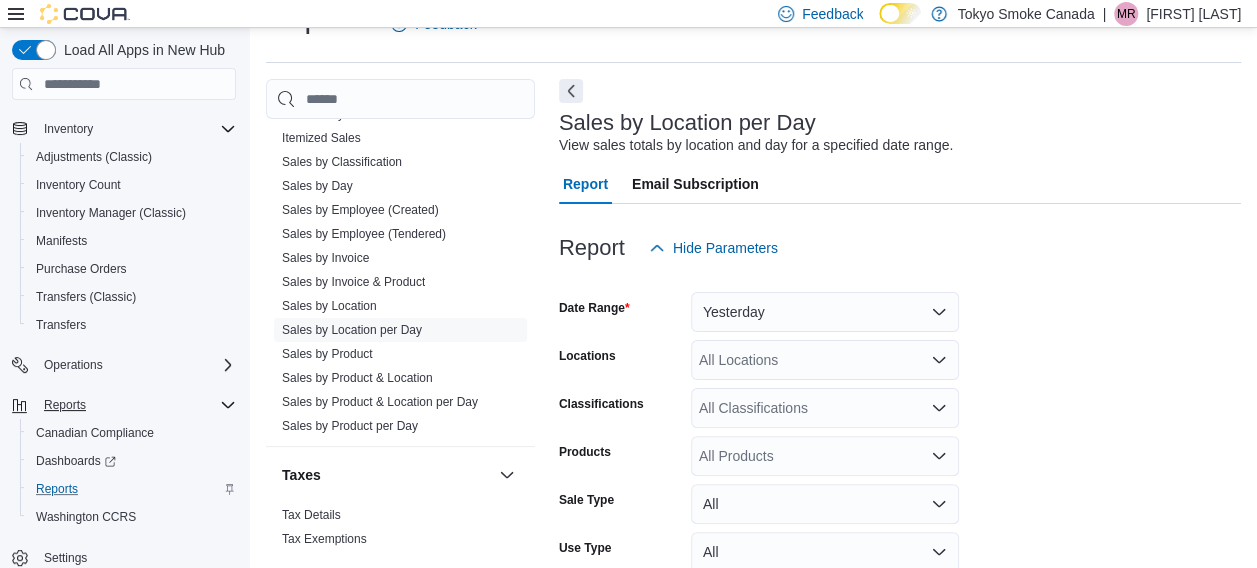 scroll, scrollTop: 146, scrollLeft: 0, axis: vertical 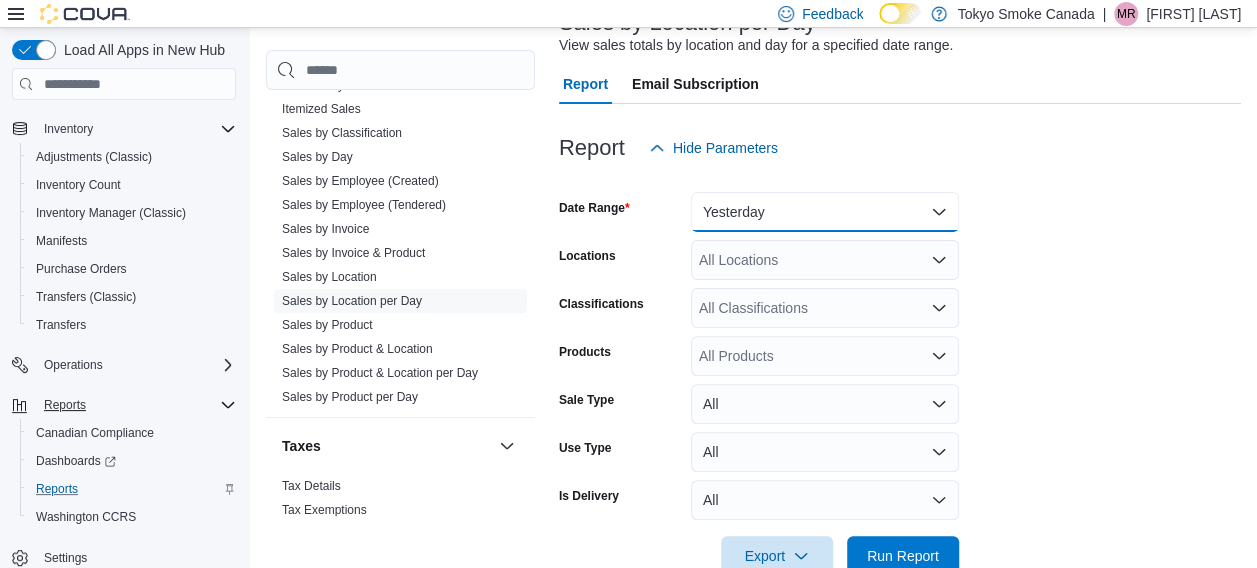click on "Yesterday" at bounding box center (825, 212) 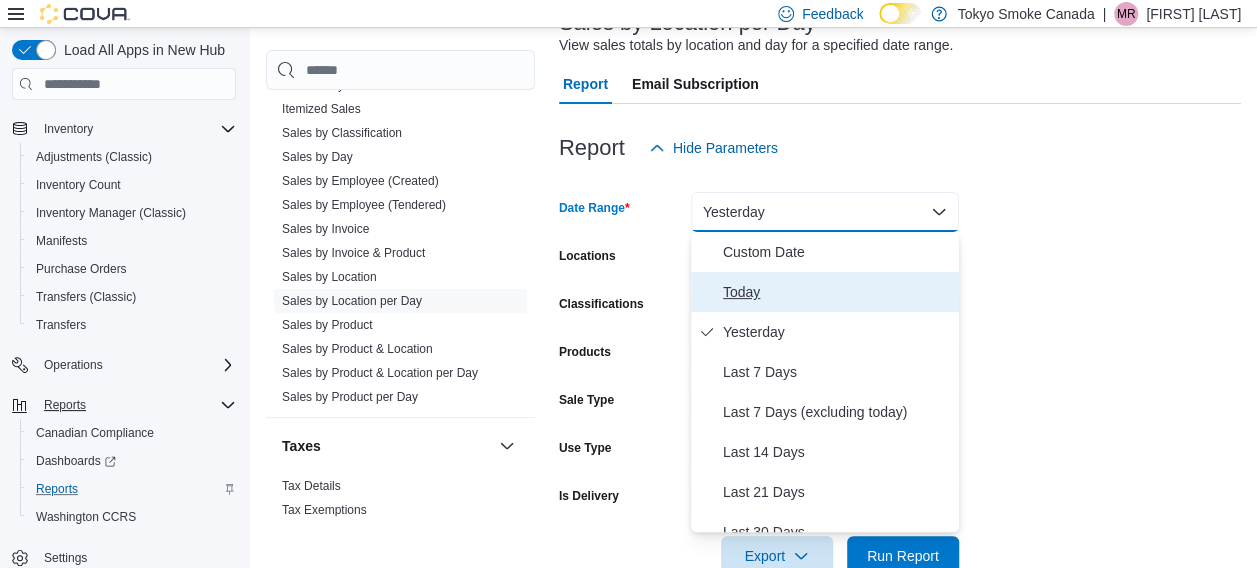 click on "Today" at bounding box center (837, 292) 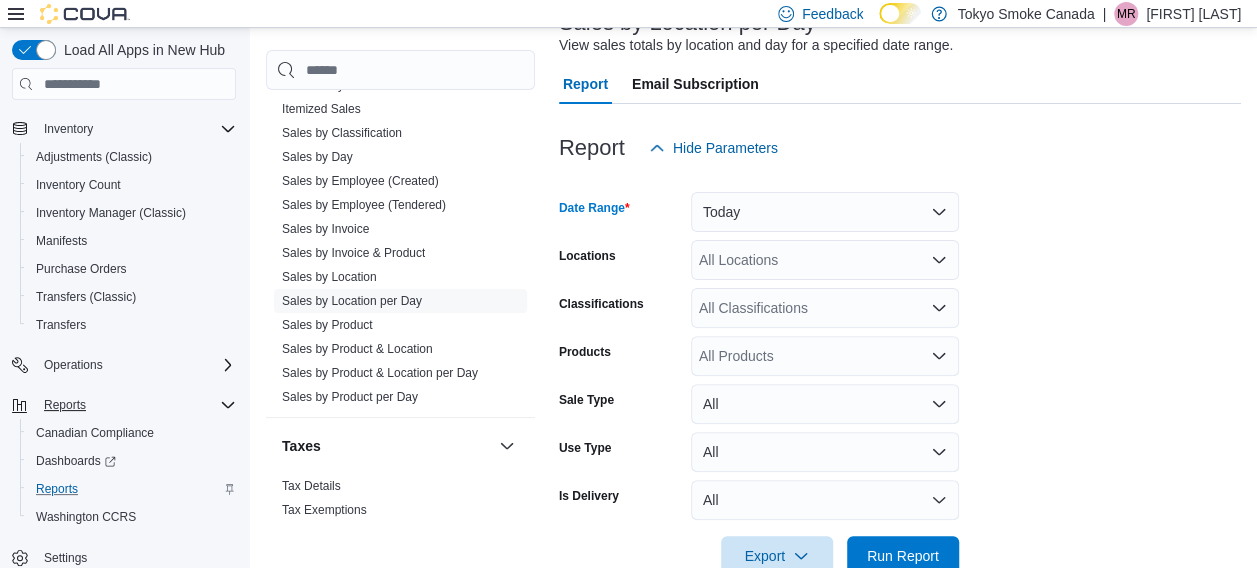 click on "All Locations" at bounding box center [825, 260] 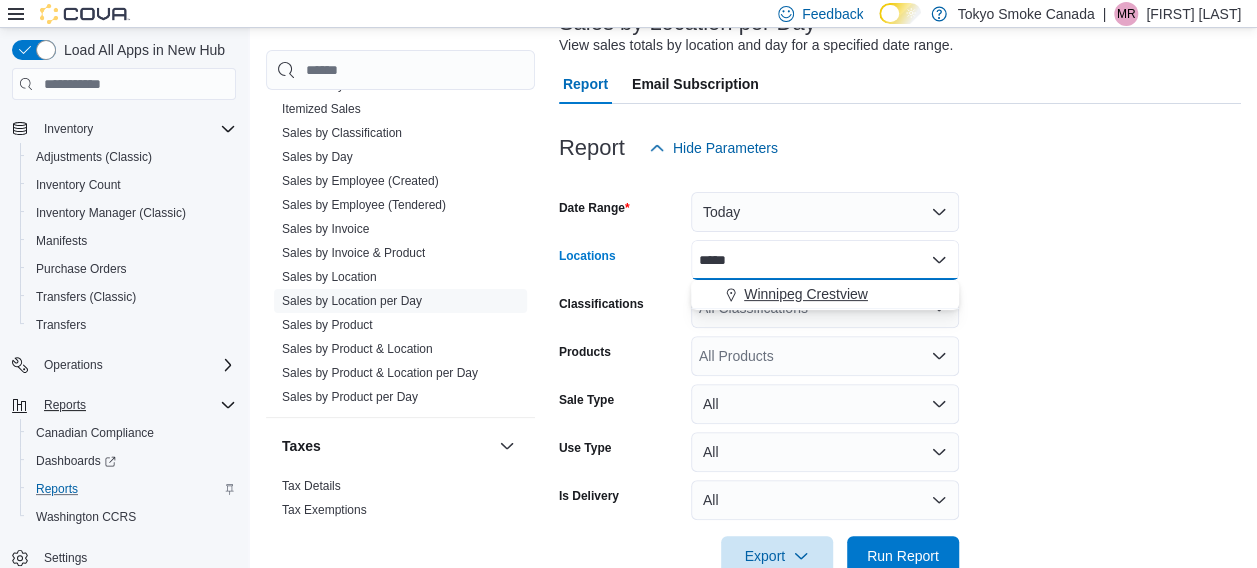 type on "*****" 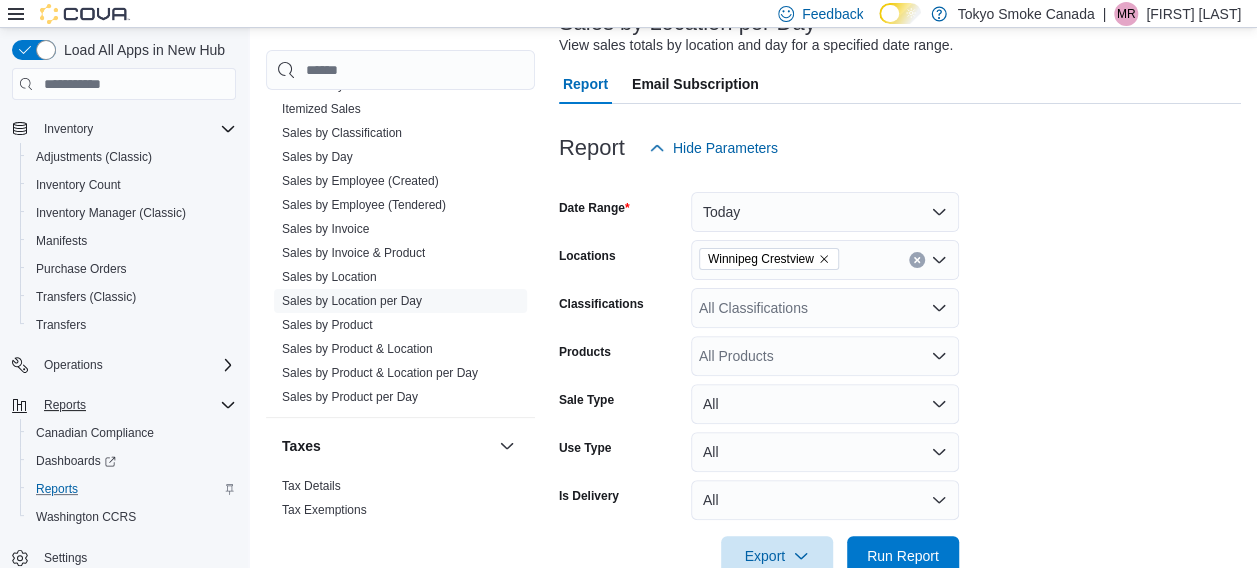 click on "Date Range Today Locations [CITY] [NEIGHBORHOOD] Classifications All Classifications Products All Products Sale Type All Use Type All Is Delivery All Export  Run Report" at bounding box center (900, 372) 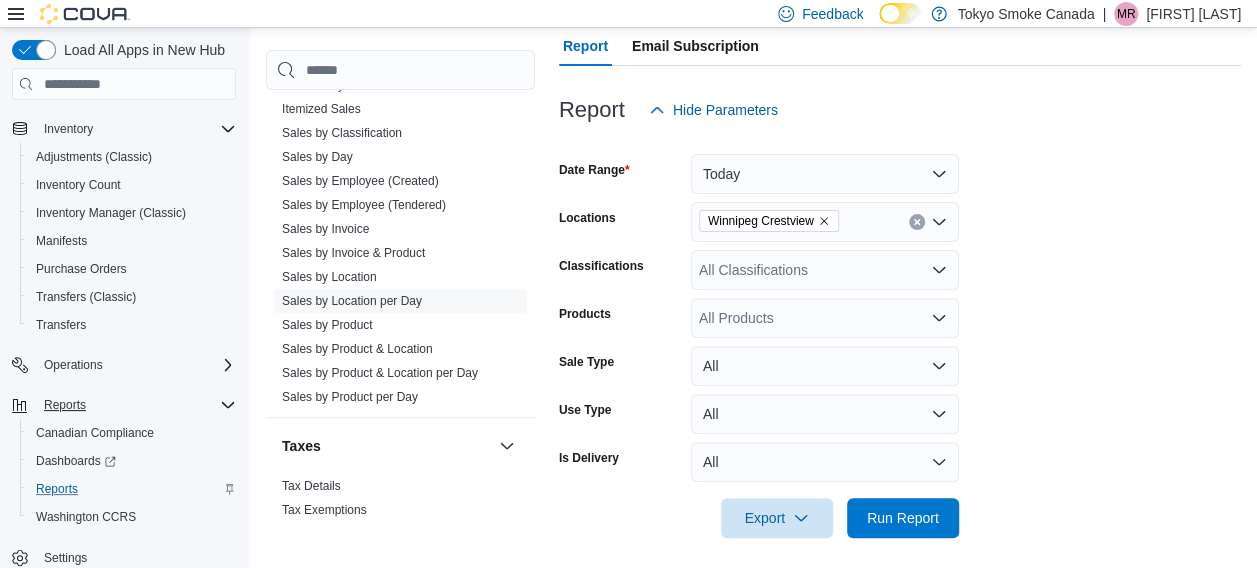 scroll, scrollTop: 194, scrollLeft: 0, axis: vertical 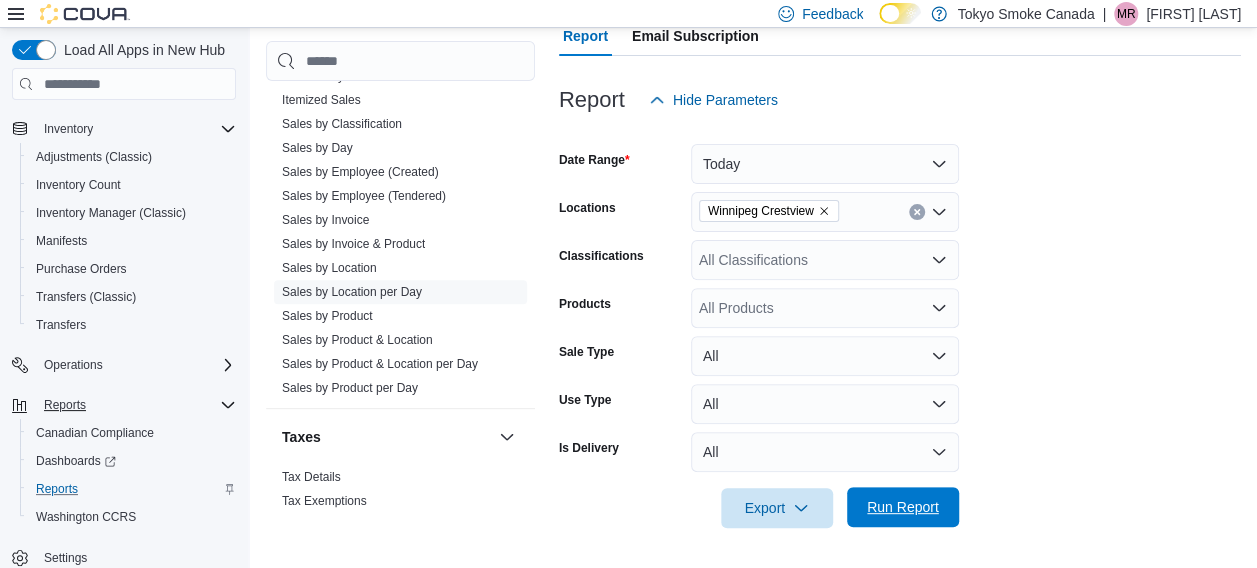 click on "Run Report" at bounding box center (903, 507) 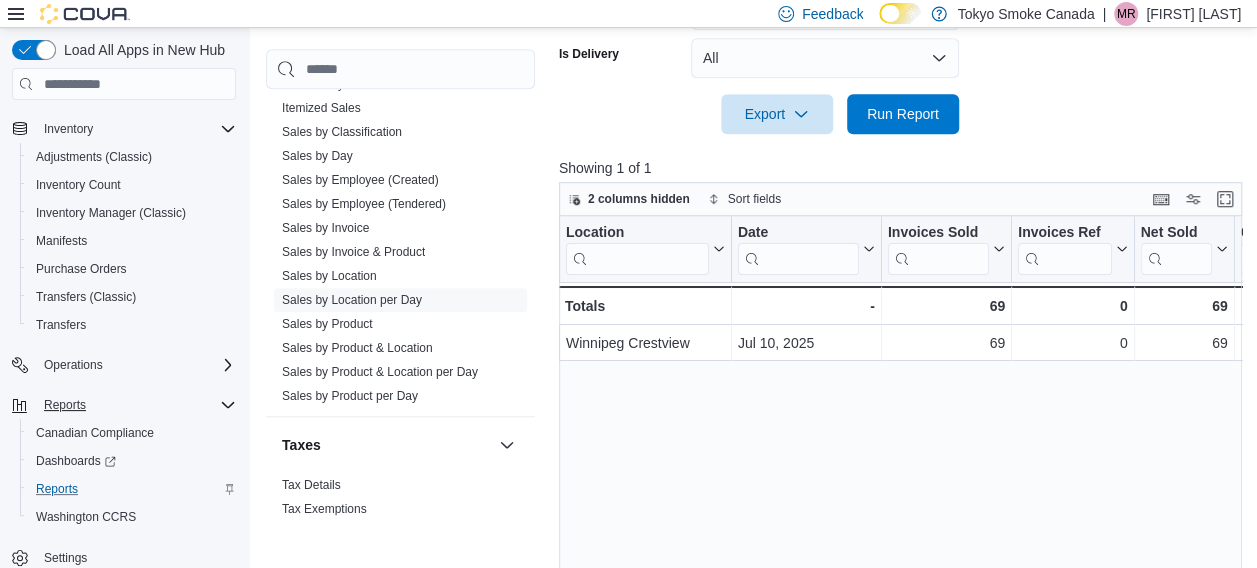 scroll, scrollTop: 594, scrollLeft: 0, axis: vertical 